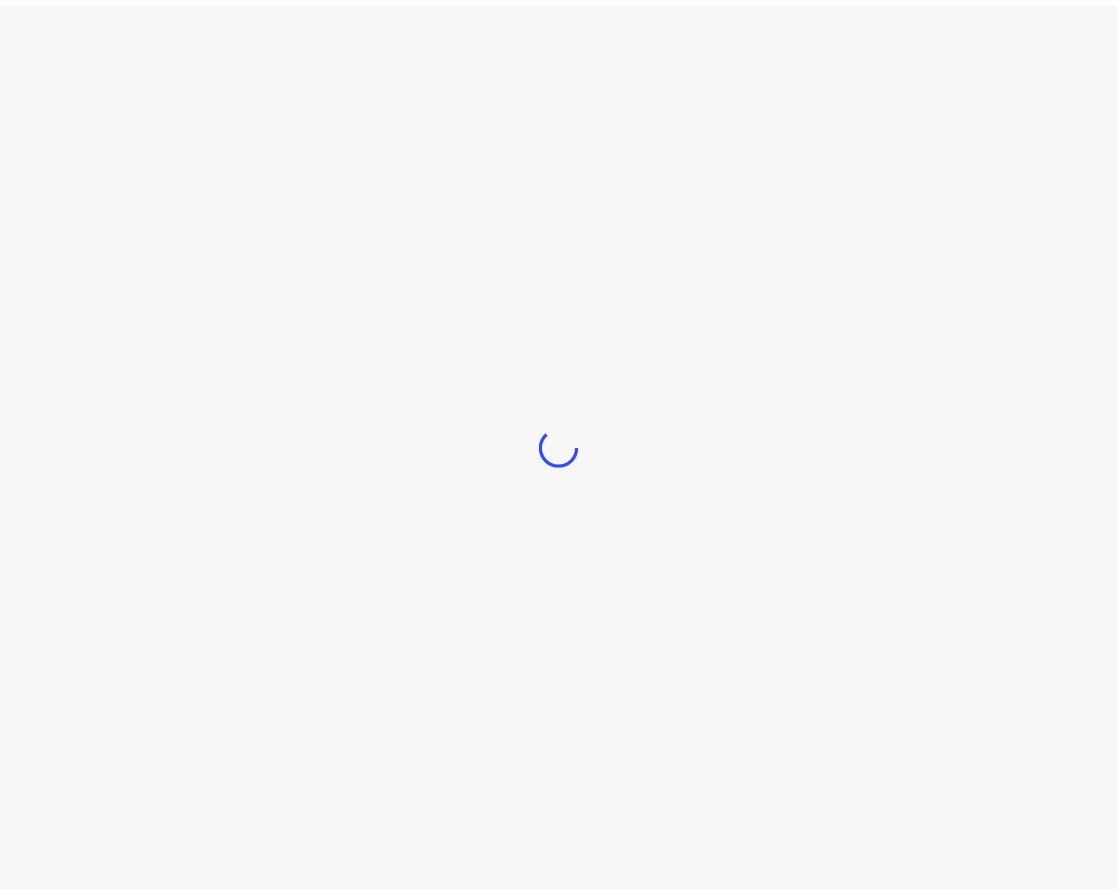 scroll, scrollTop: 0, scrollLeft: 0, axis: both 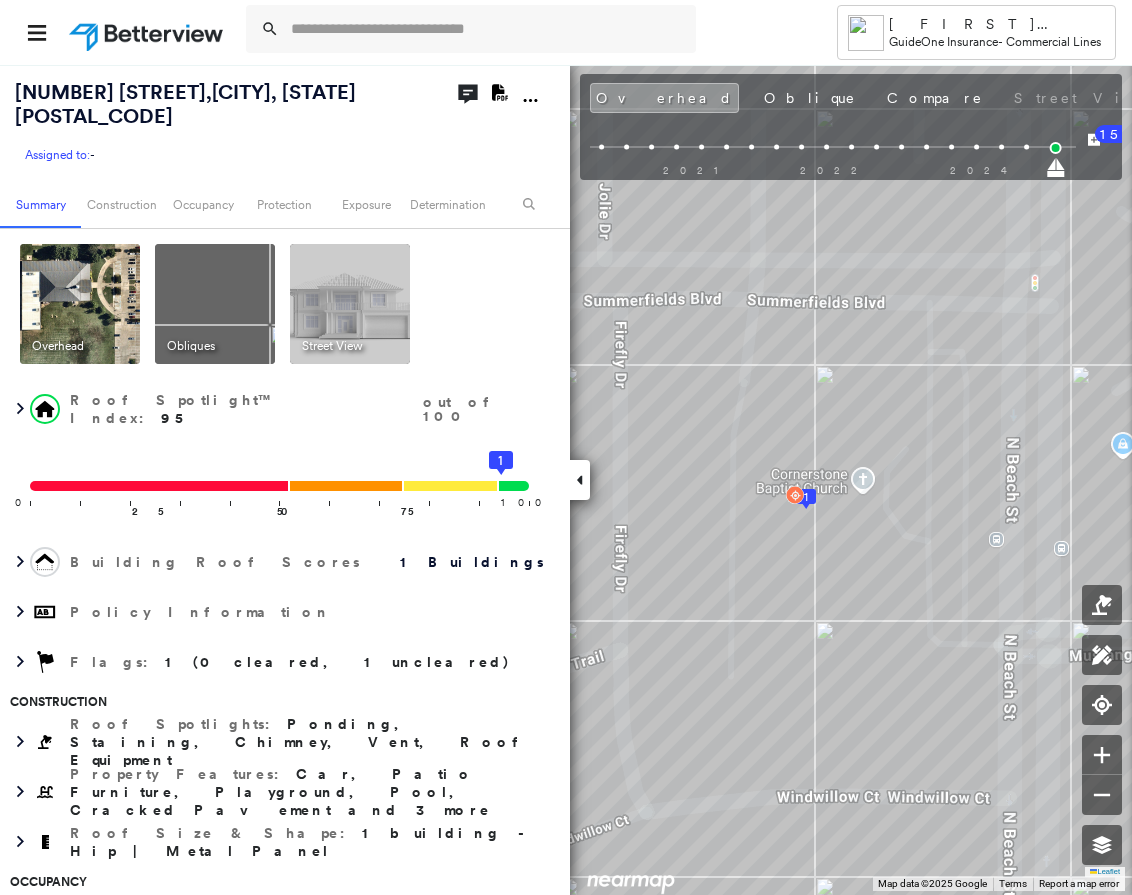 click at bounding box center (487, 29) 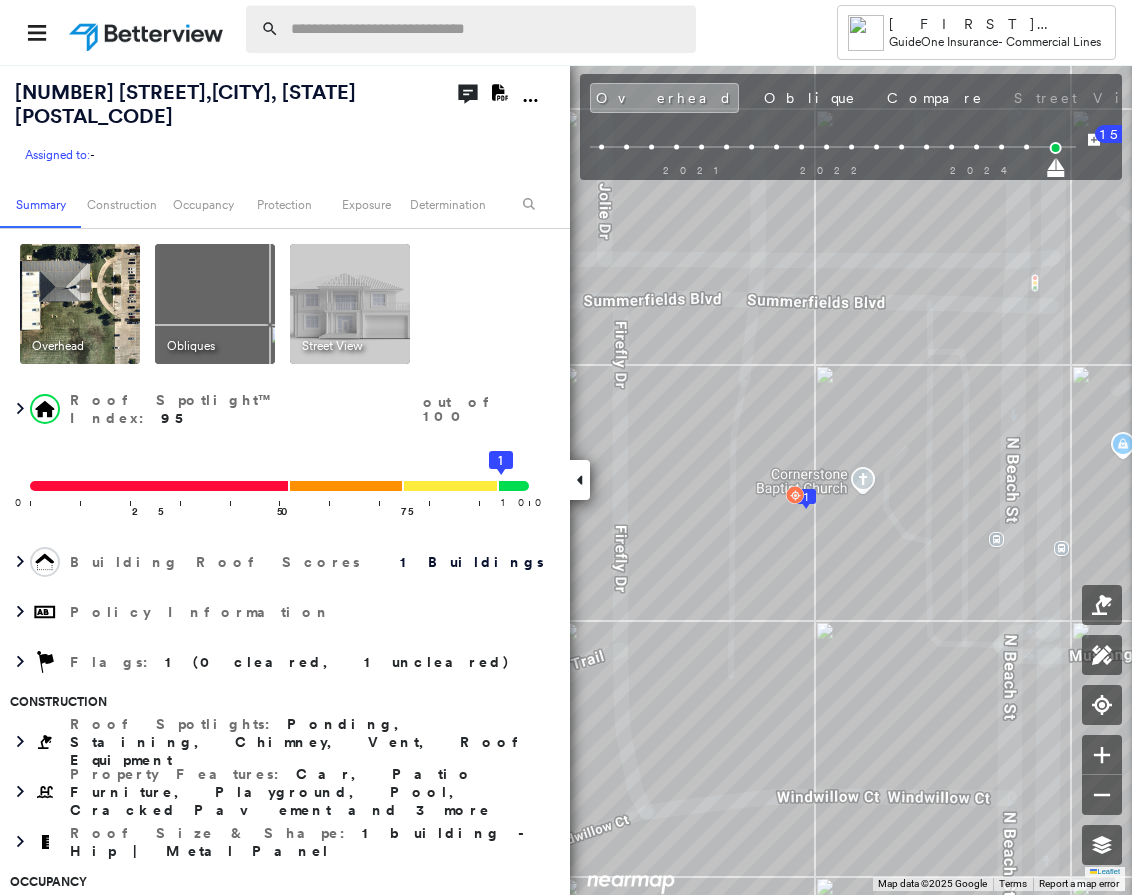 scroll, scrollTop: 0, scrollLeft: 0, axis: both 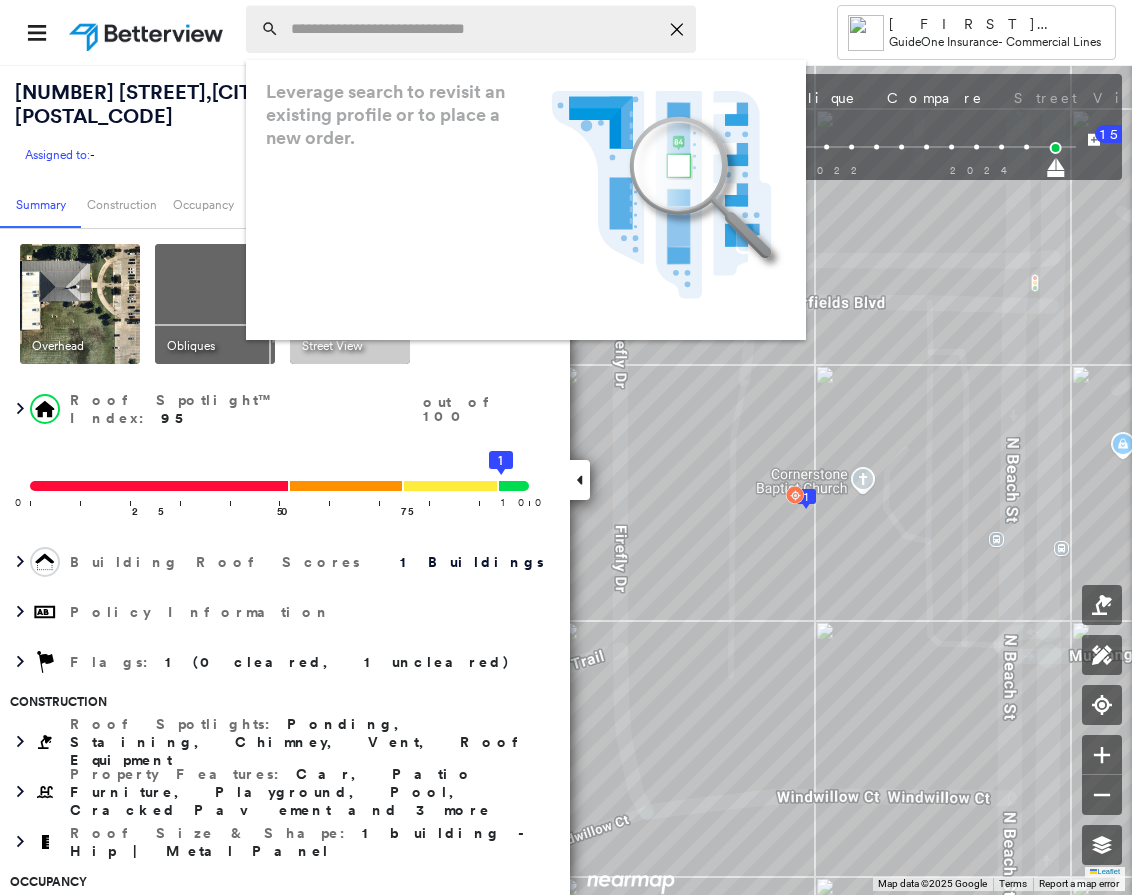 click at bounding box center (474, 29) 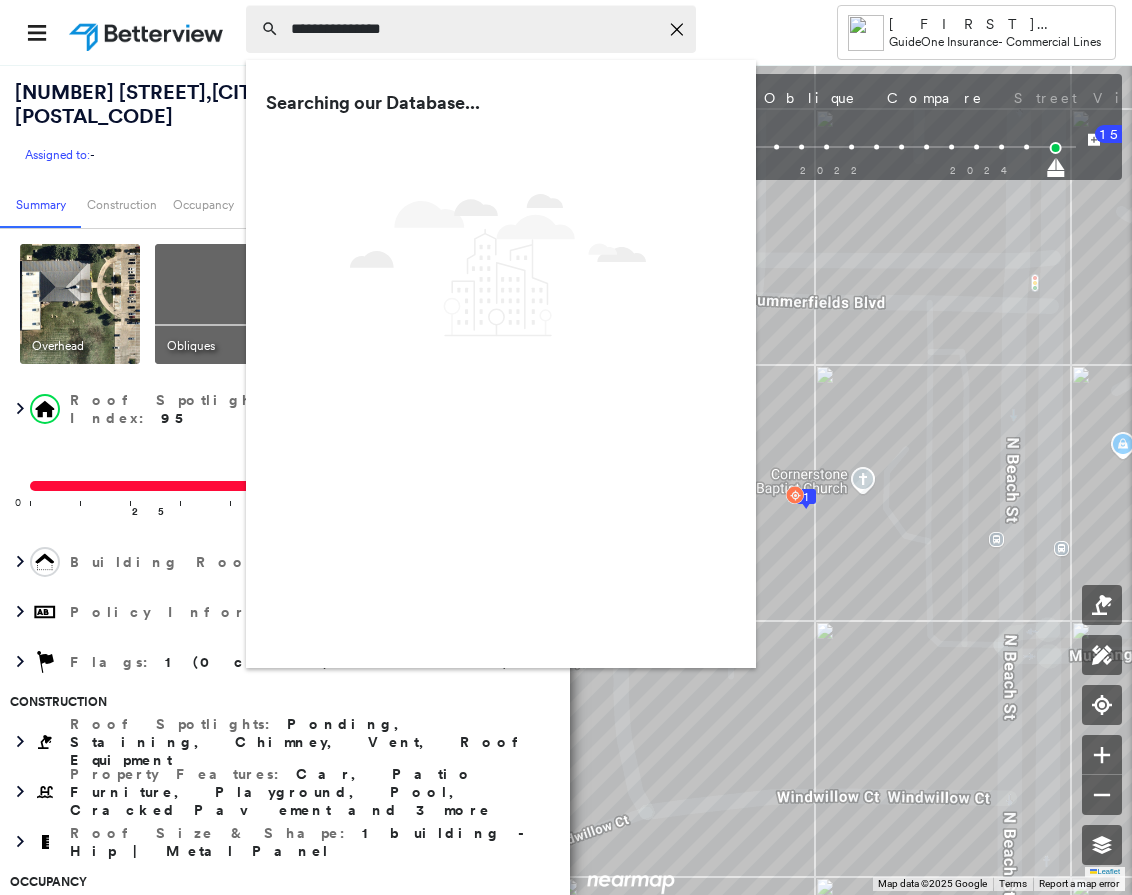 click on "**********" at bounding box center [474, 29] 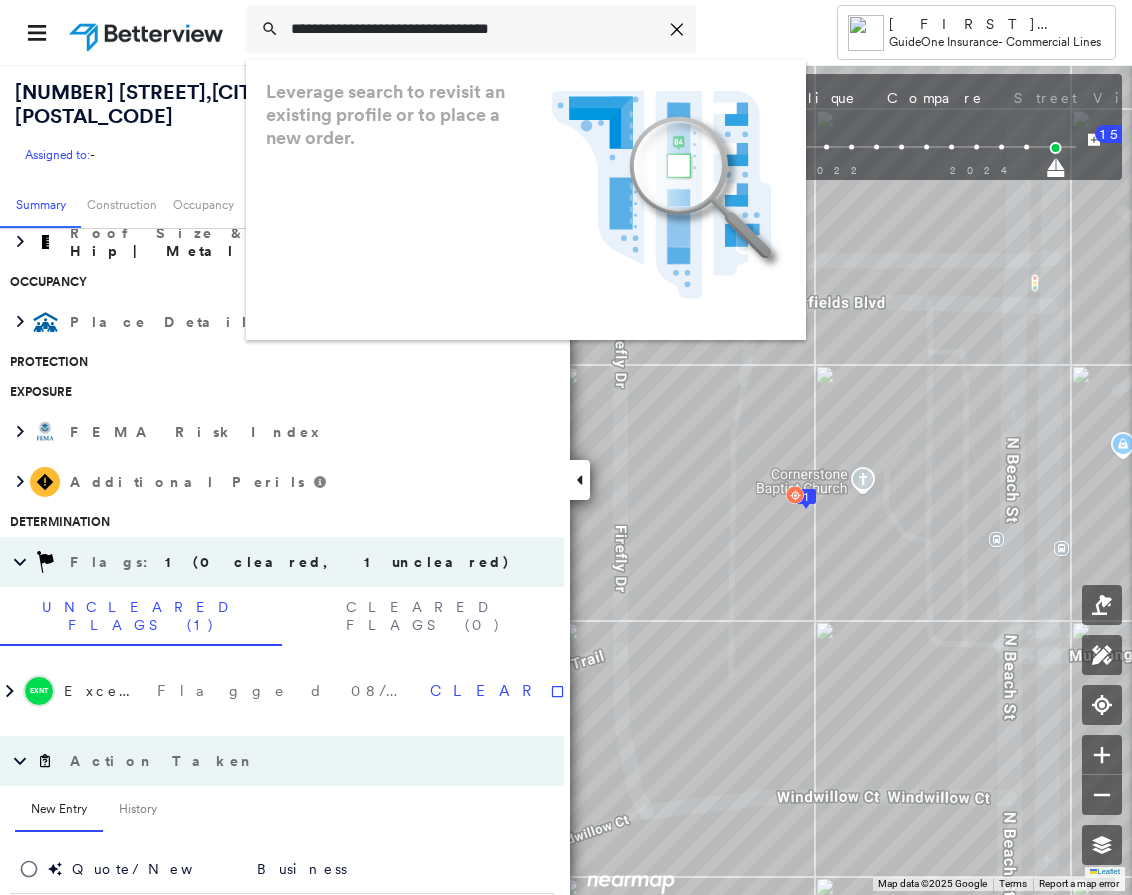 scroll, scrollTop: 700, scrollLeft: 0, axis: vertical 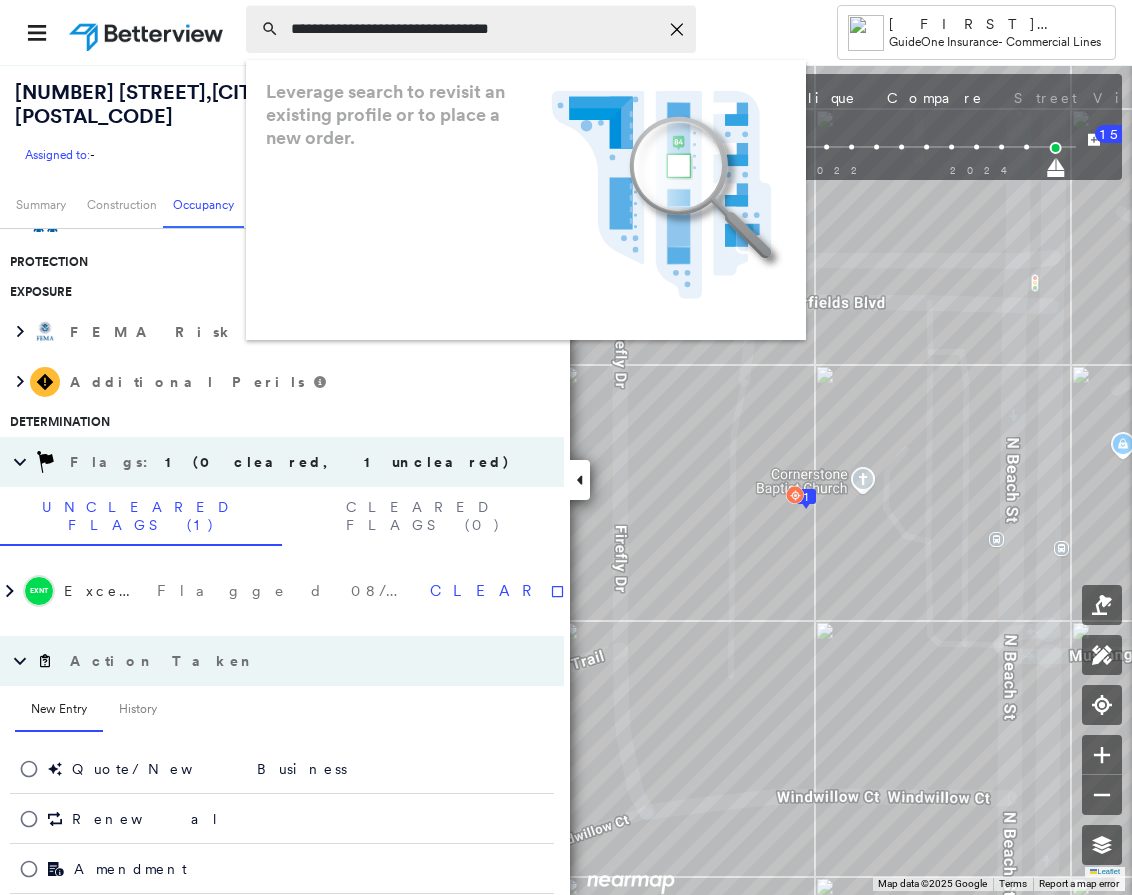 click on "**********" at bounding box center [474, 29] 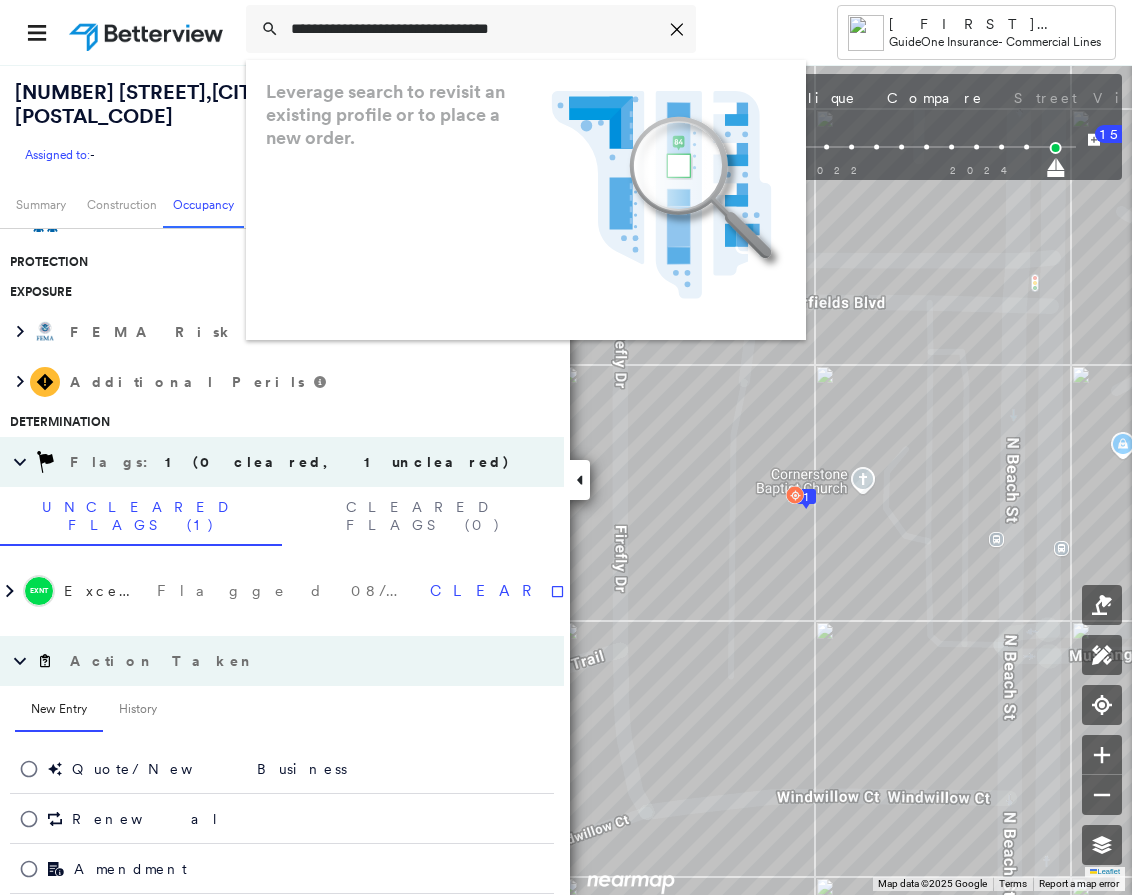 click on "Assigned to:  -" at bounding box center (215, 155) 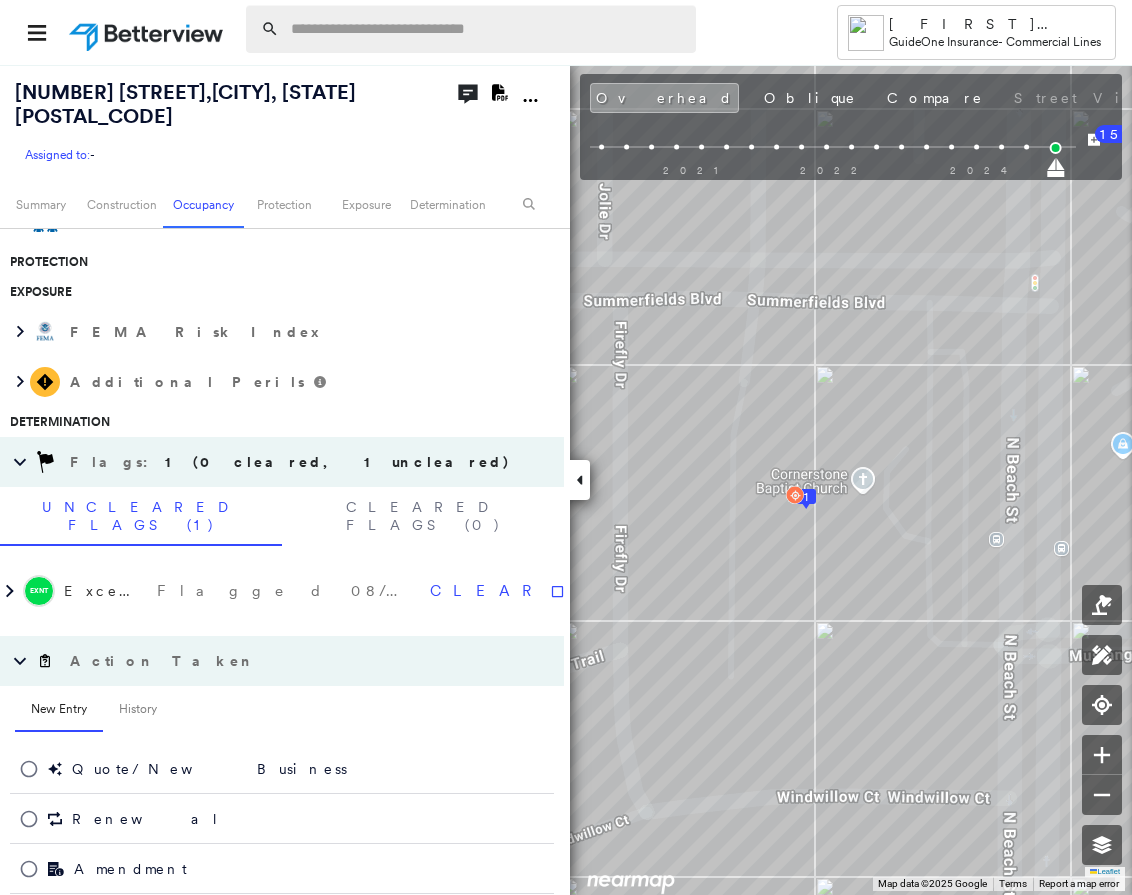 click at bounding box center [487, 29] 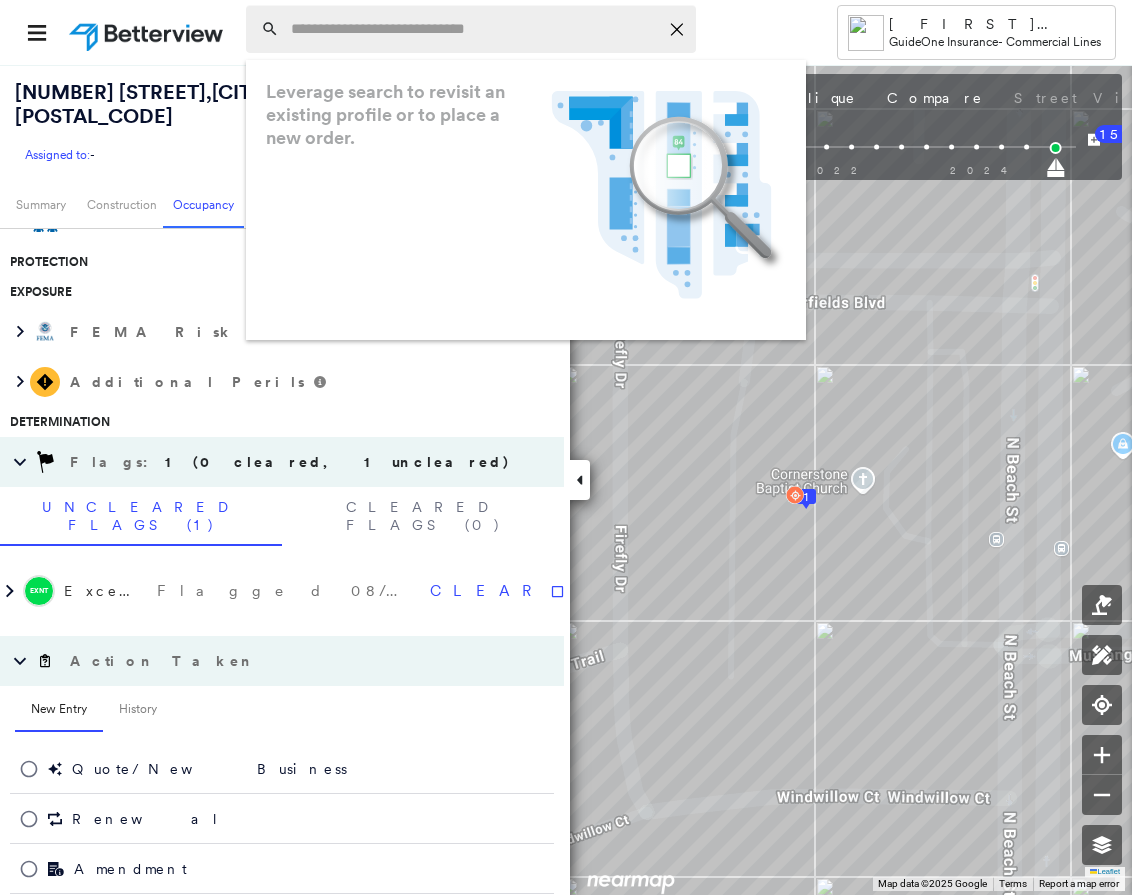 click at bounding box center [474, 29] 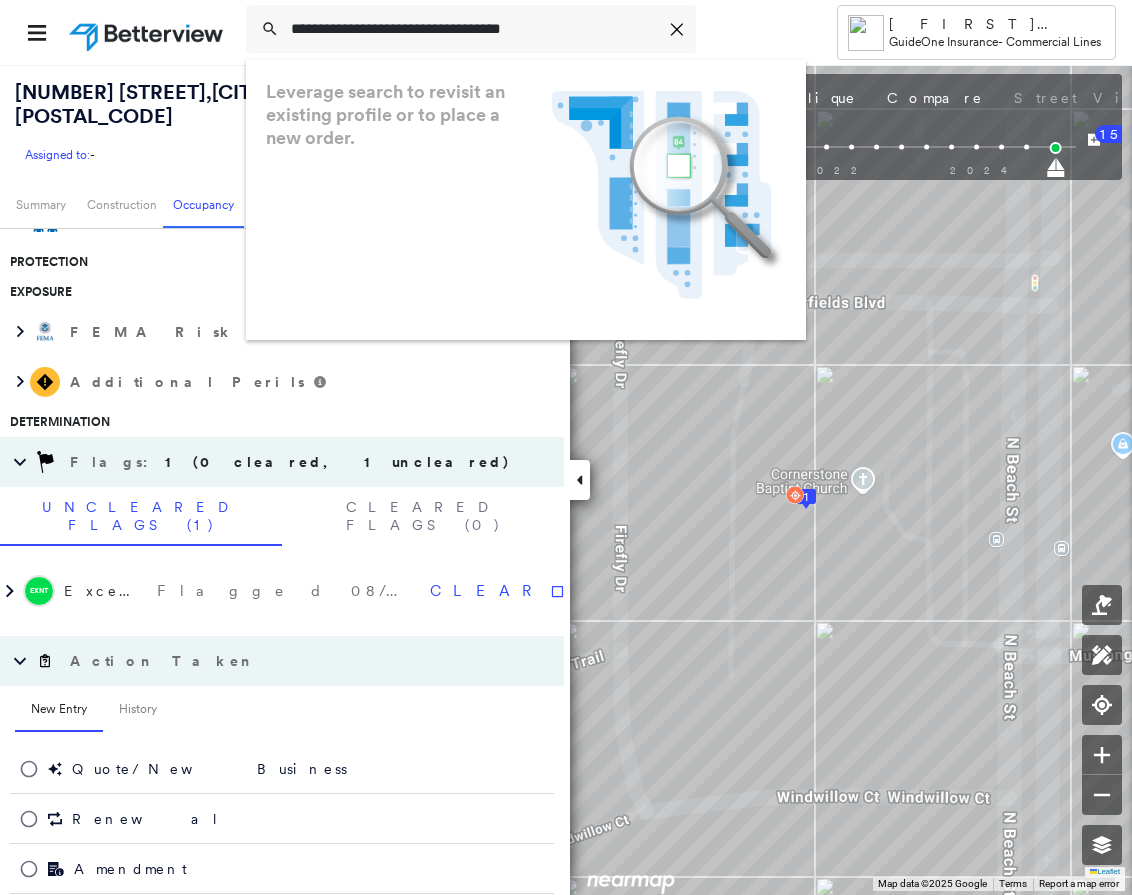 type on "**********" 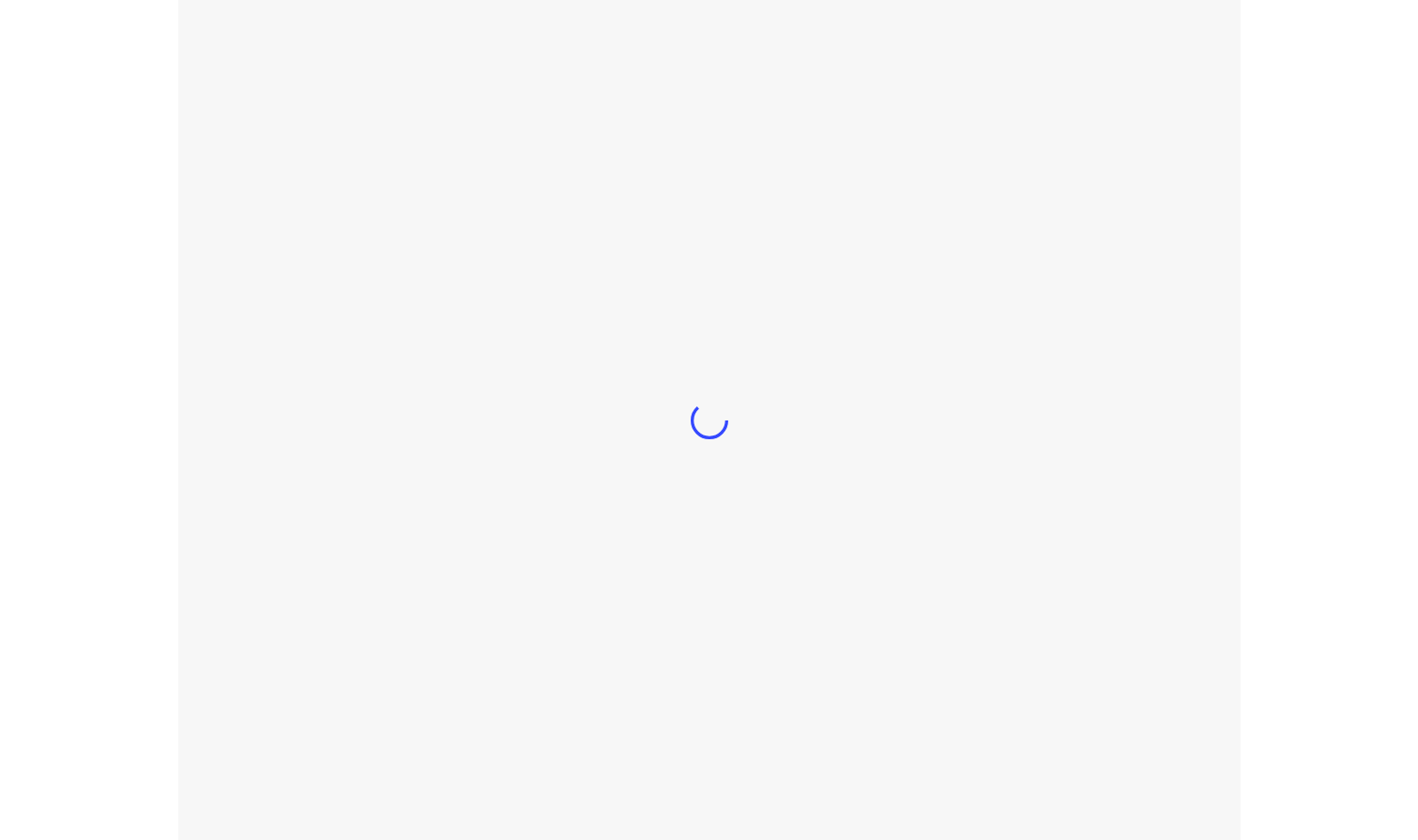 scroll, scrollTop: 0, scrollLeft: 0, axis: both 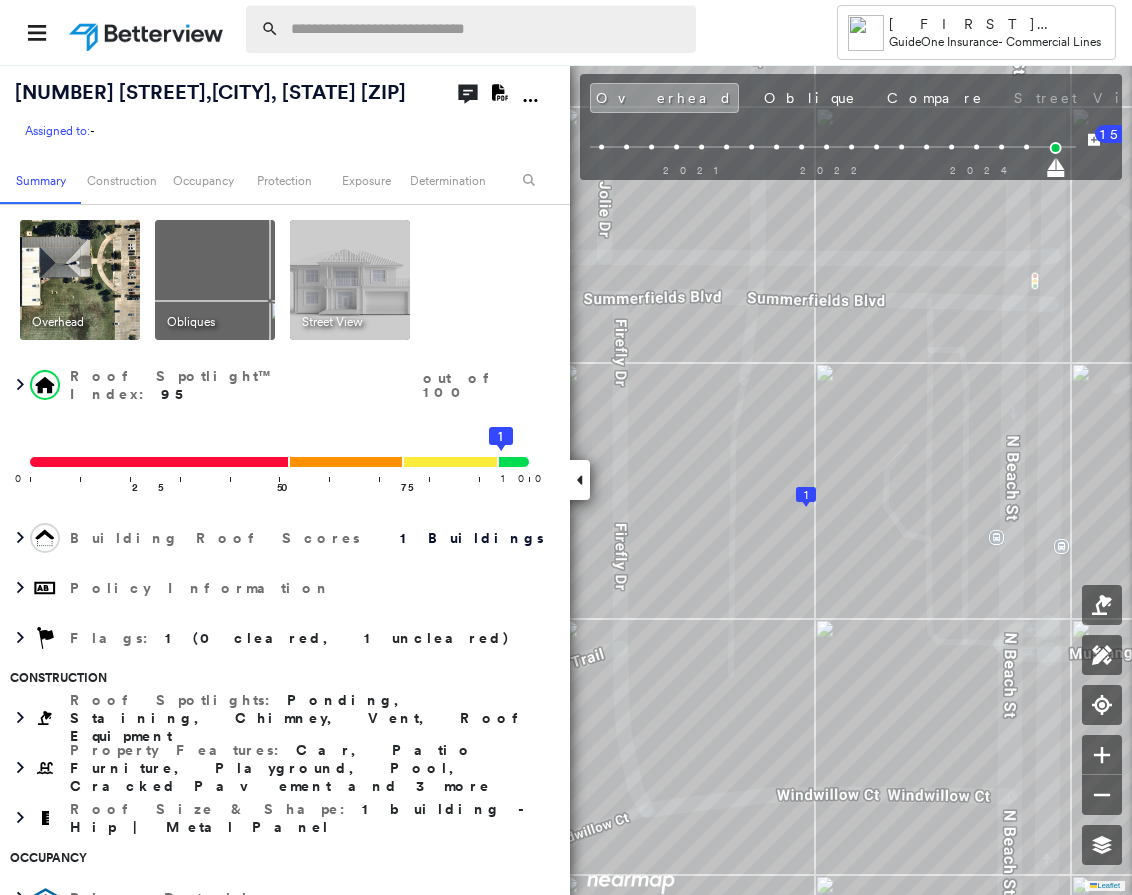 click at bounding box center (487, 29) 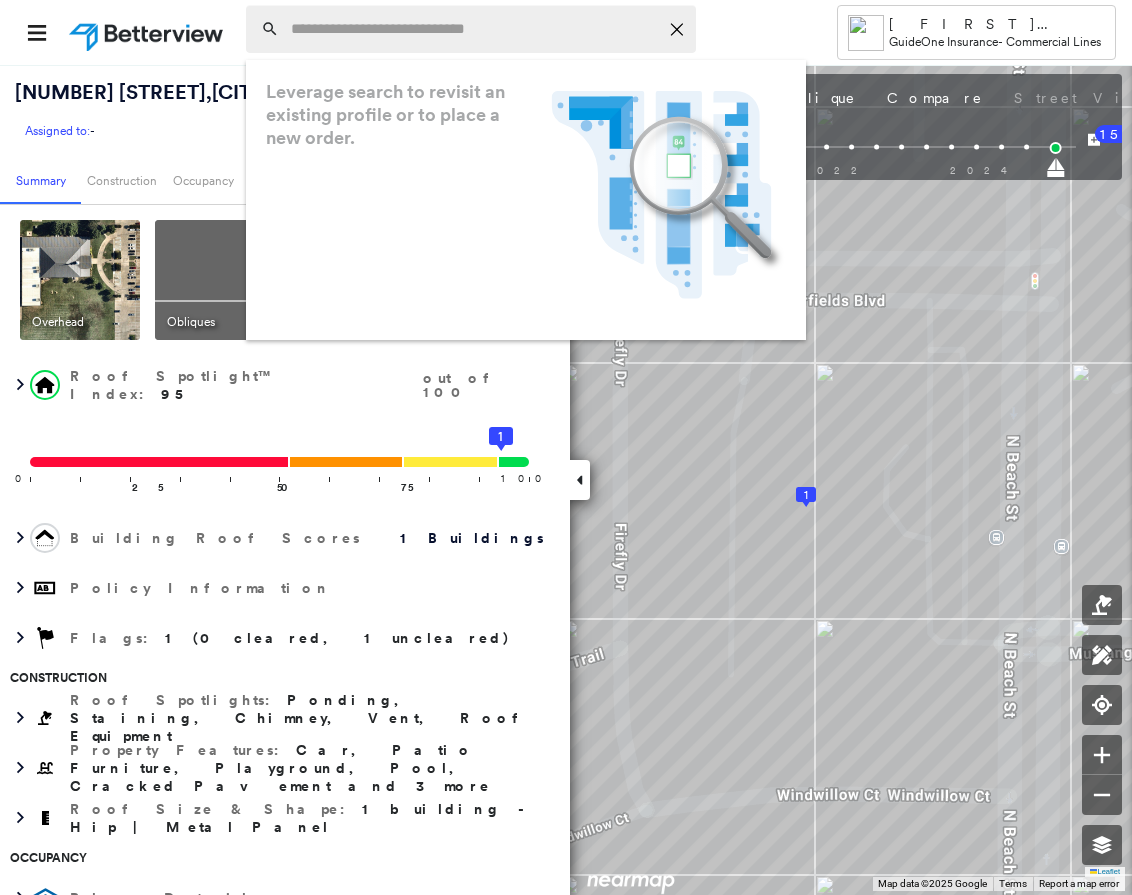 paste on "**********" 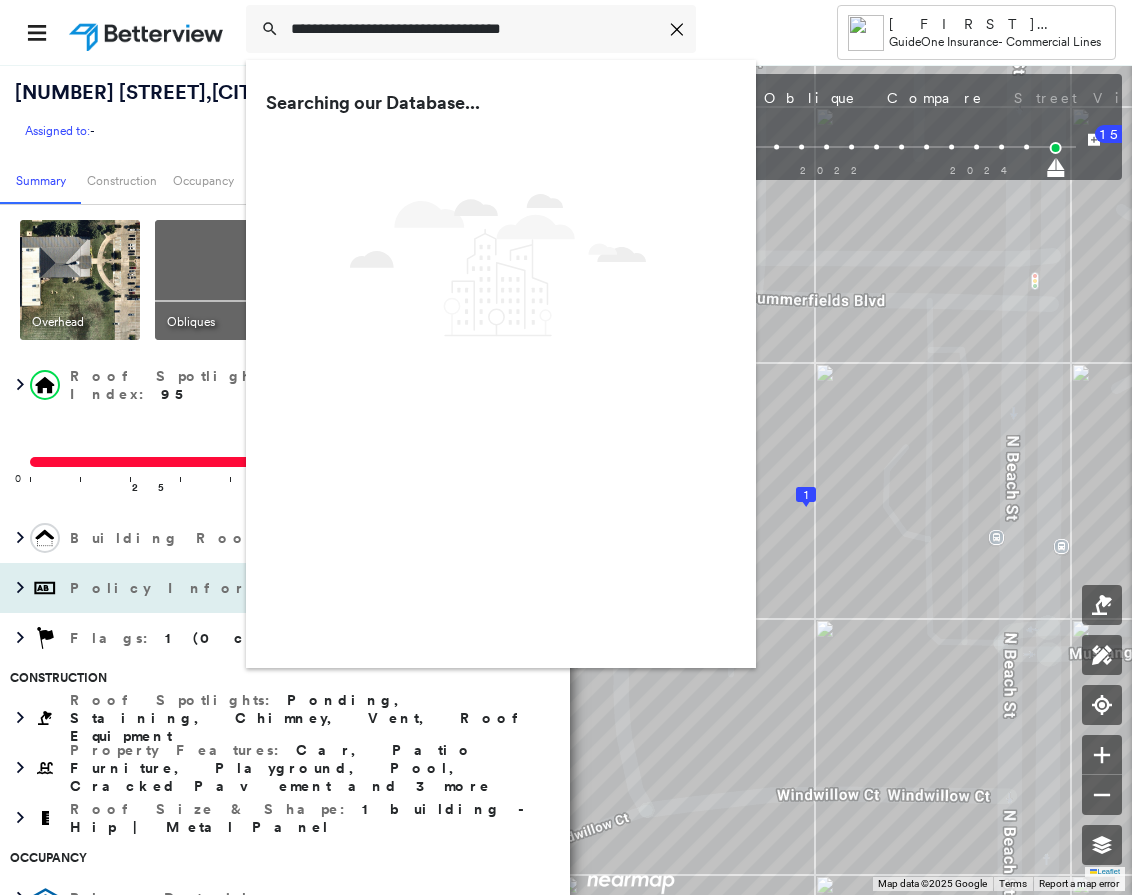 type on "**********" 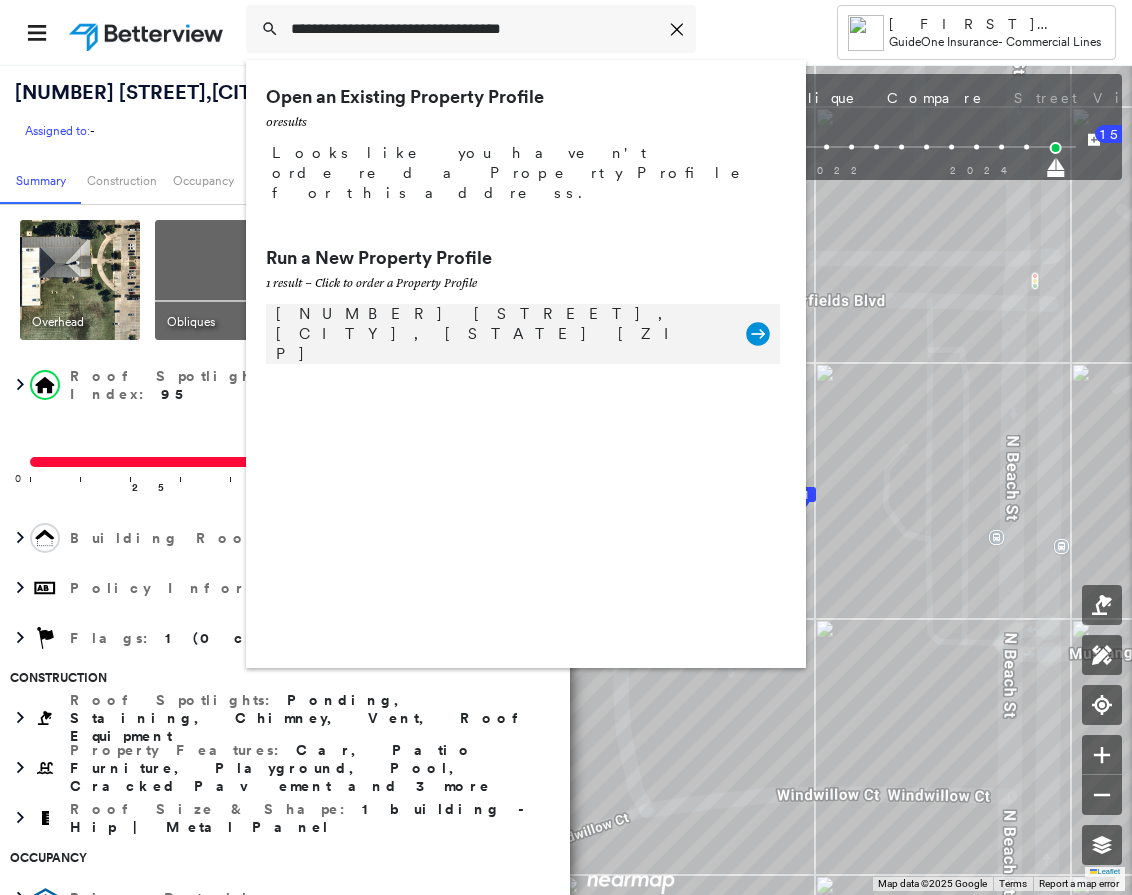 click 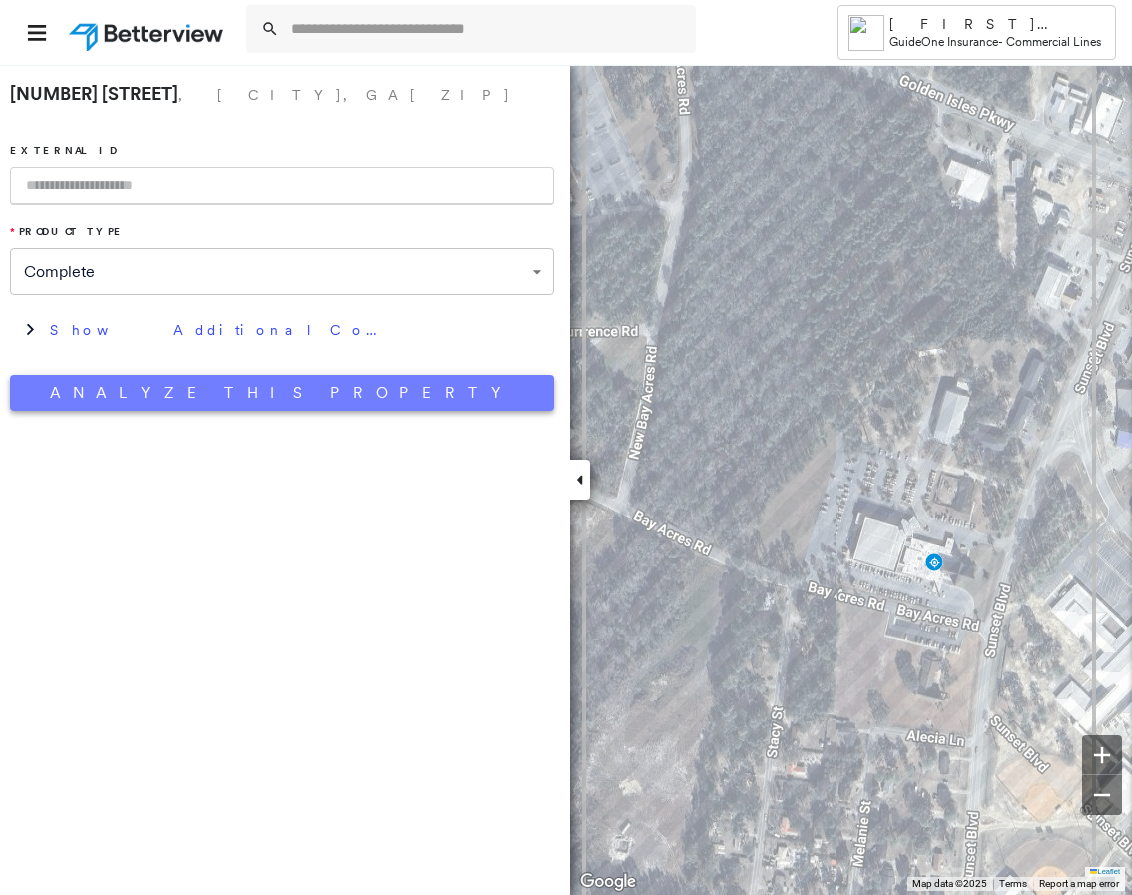 click on "Analyze This Property" at bounding box center (282, 393) 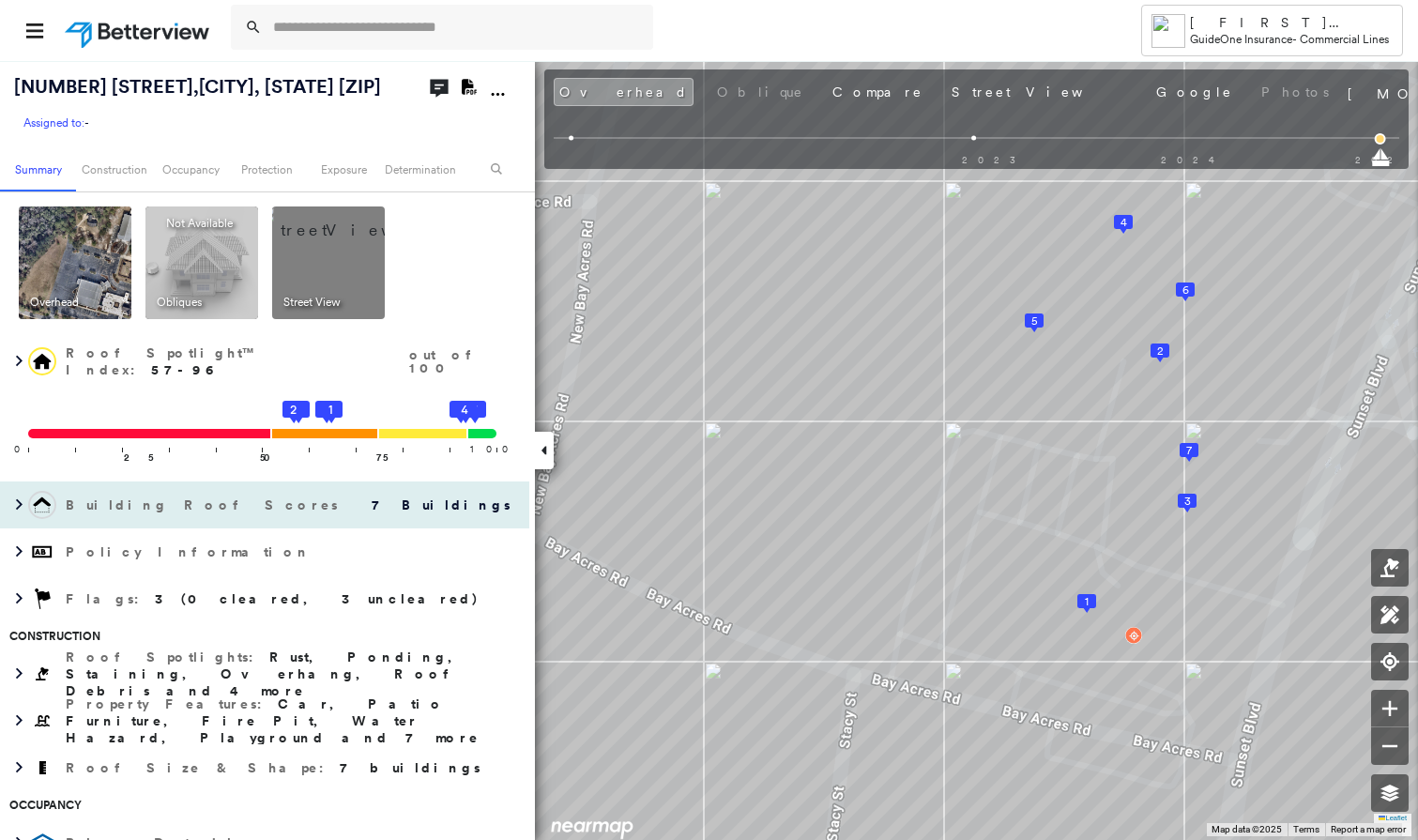 drag, startPoint x: 22, startPoint y: 499, endPoint x: 40, endPoint y: 503, distance: 18.439089 